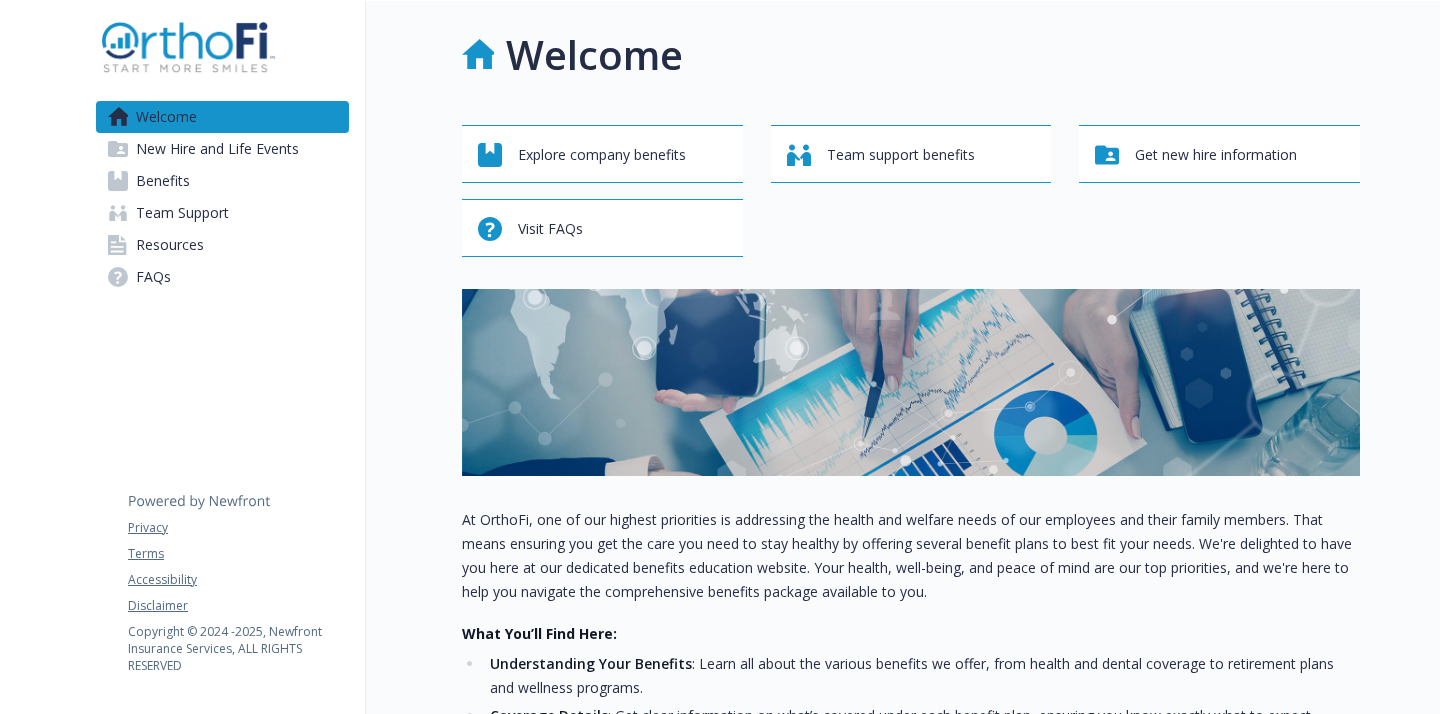 scroll, scrollTop: 0, scrollLeft: 0, axis: both 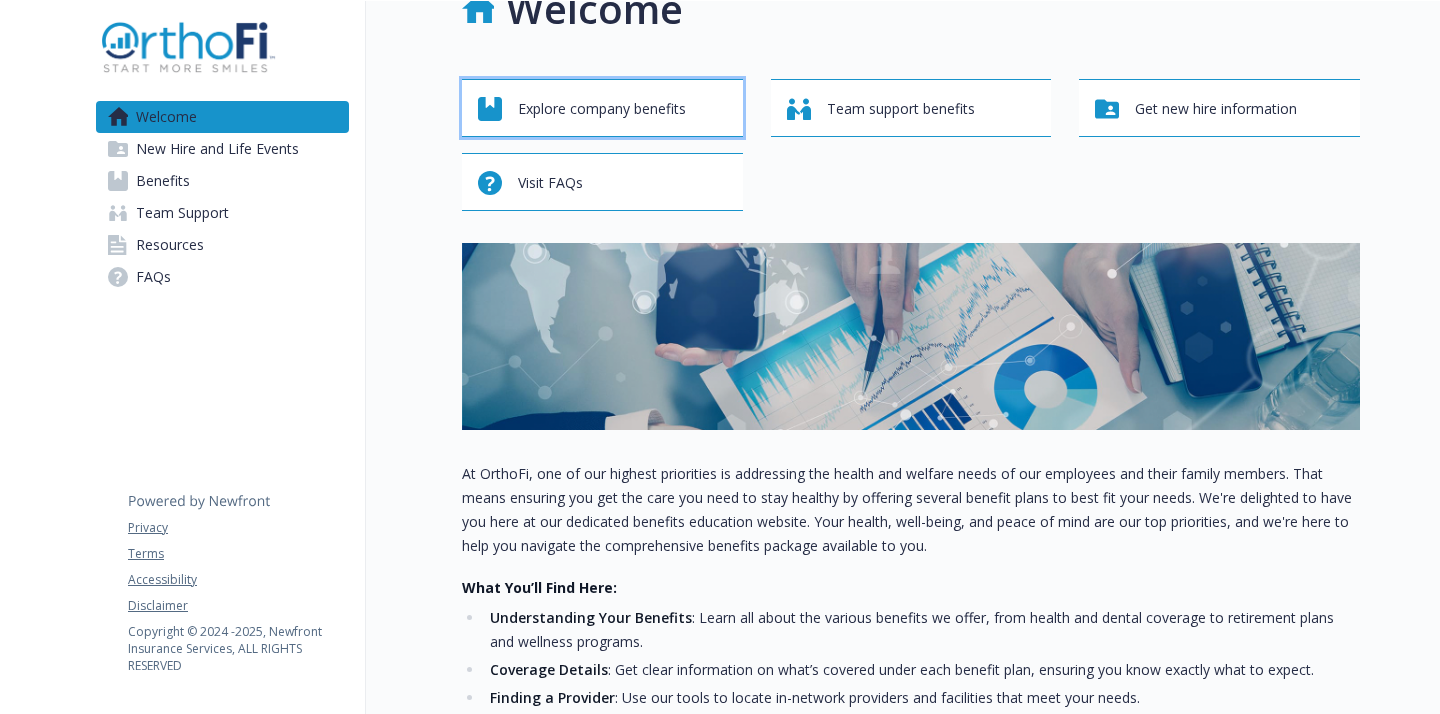click on "Explore company benefits" at bounding box center [602, 109] 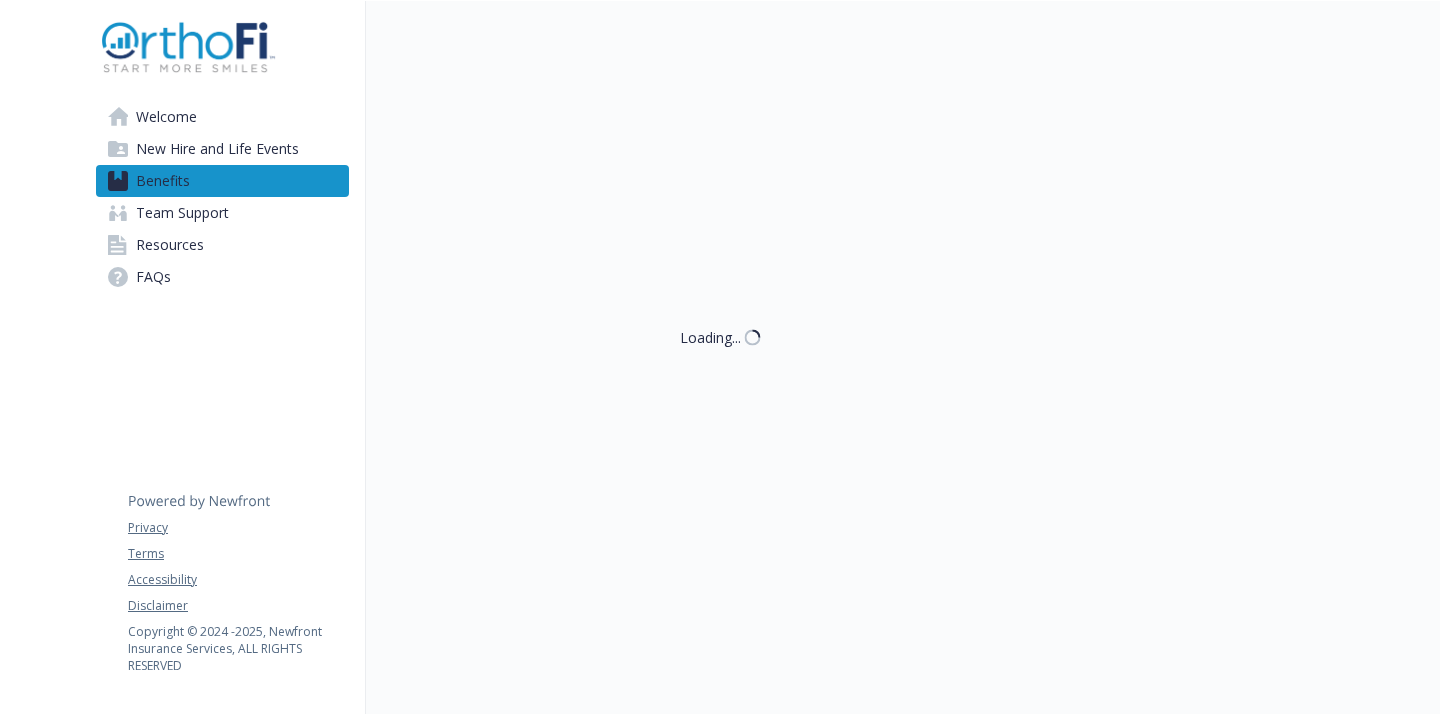 scroll, scrollTop: 46, scrollLeft: 0, axis: vertical 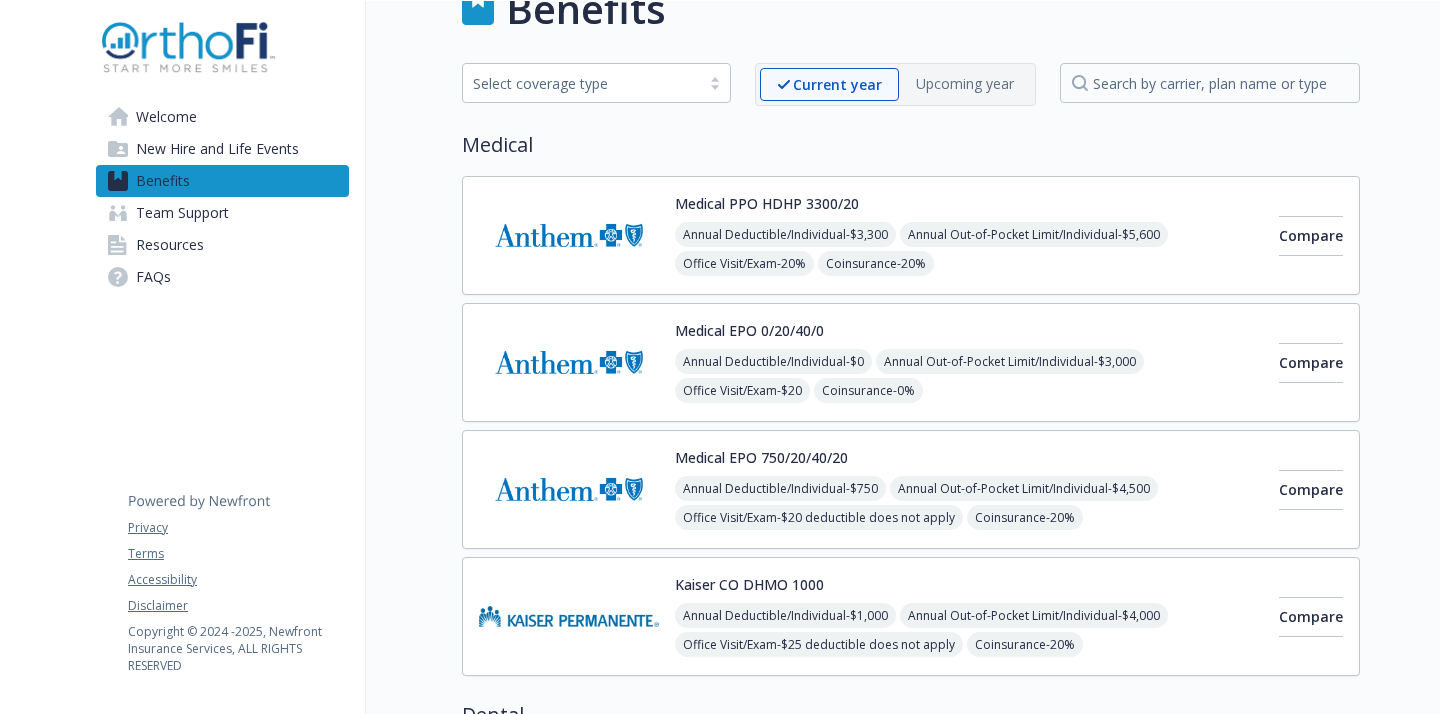 click on "New Hire and Life Events" at bounding box center [217, 149] 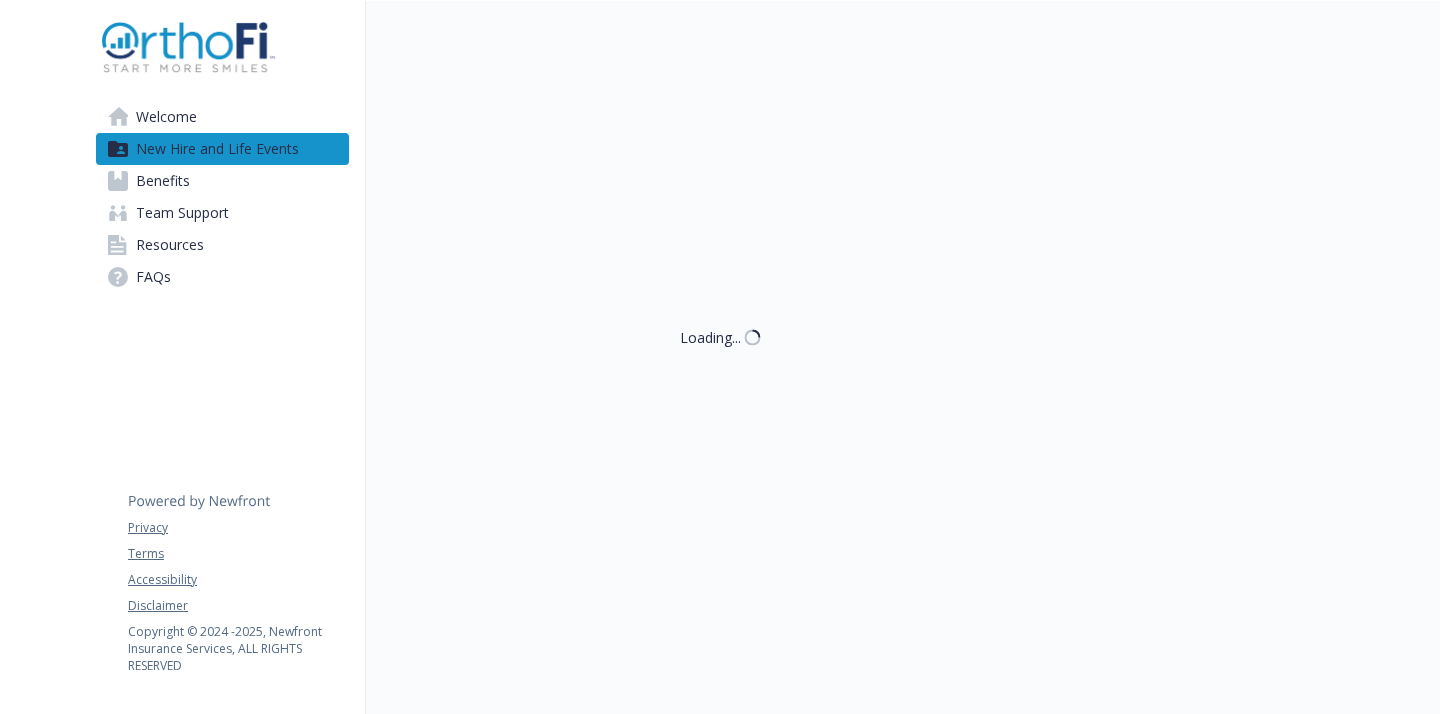 scroll, scrollTop: 46, scrollLeft: 0, axis: vertical 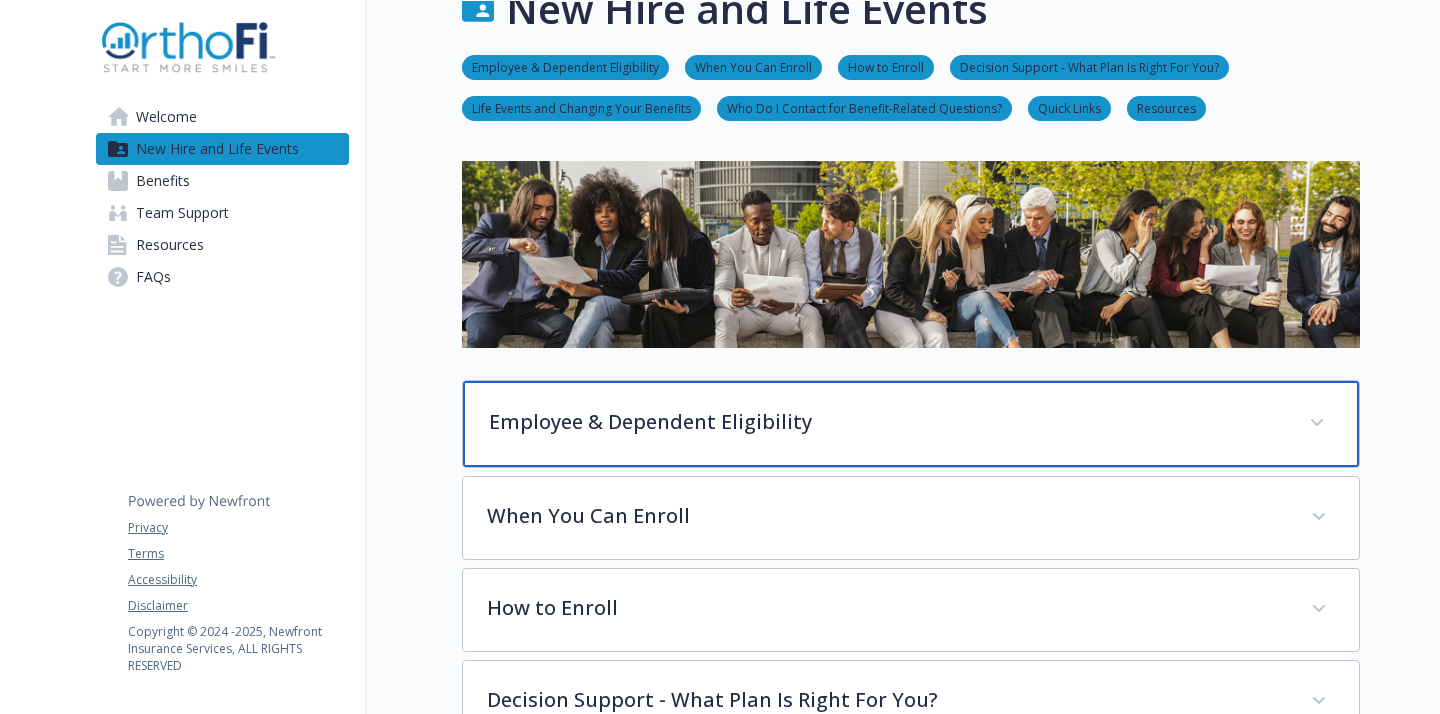click on "Employee & Dependent Eligibility" at bounding box center (887, 422) 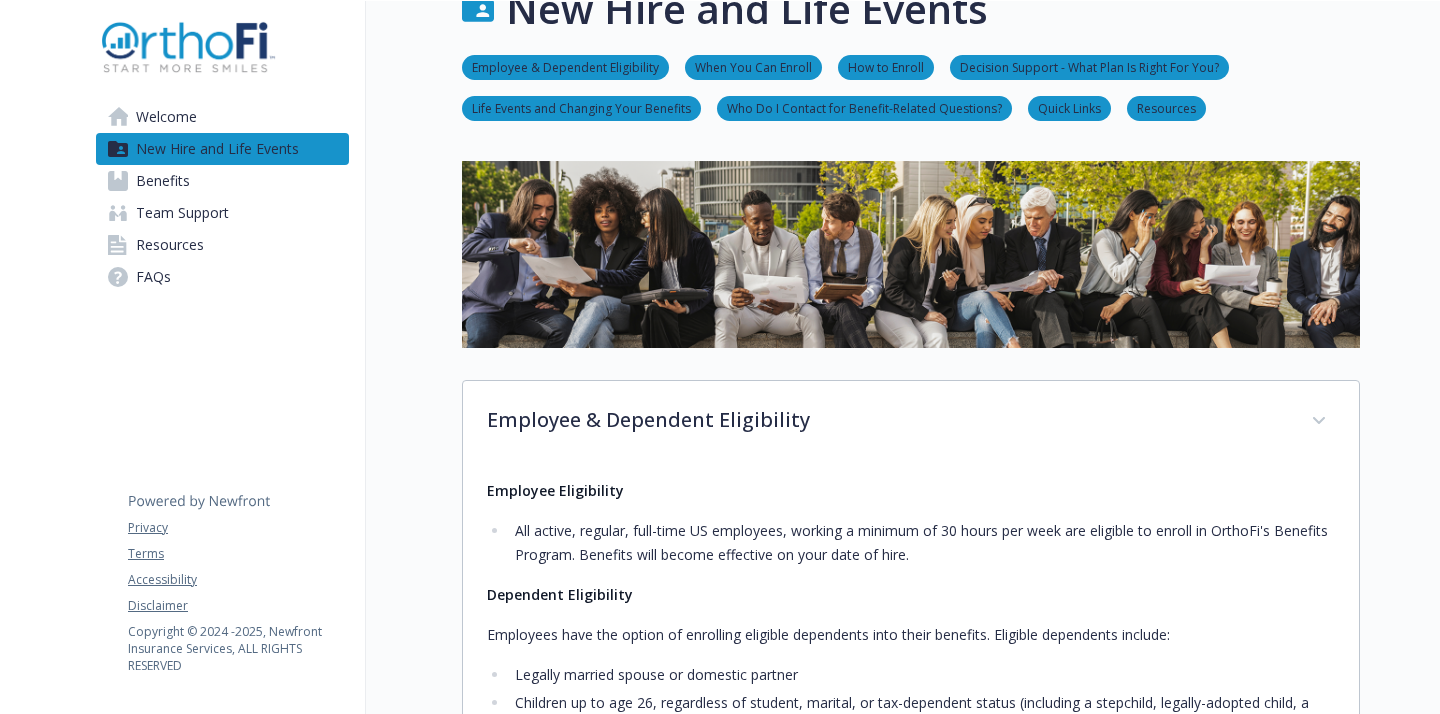 click on "Employee Eligibility" at bounding box center (911, 491) 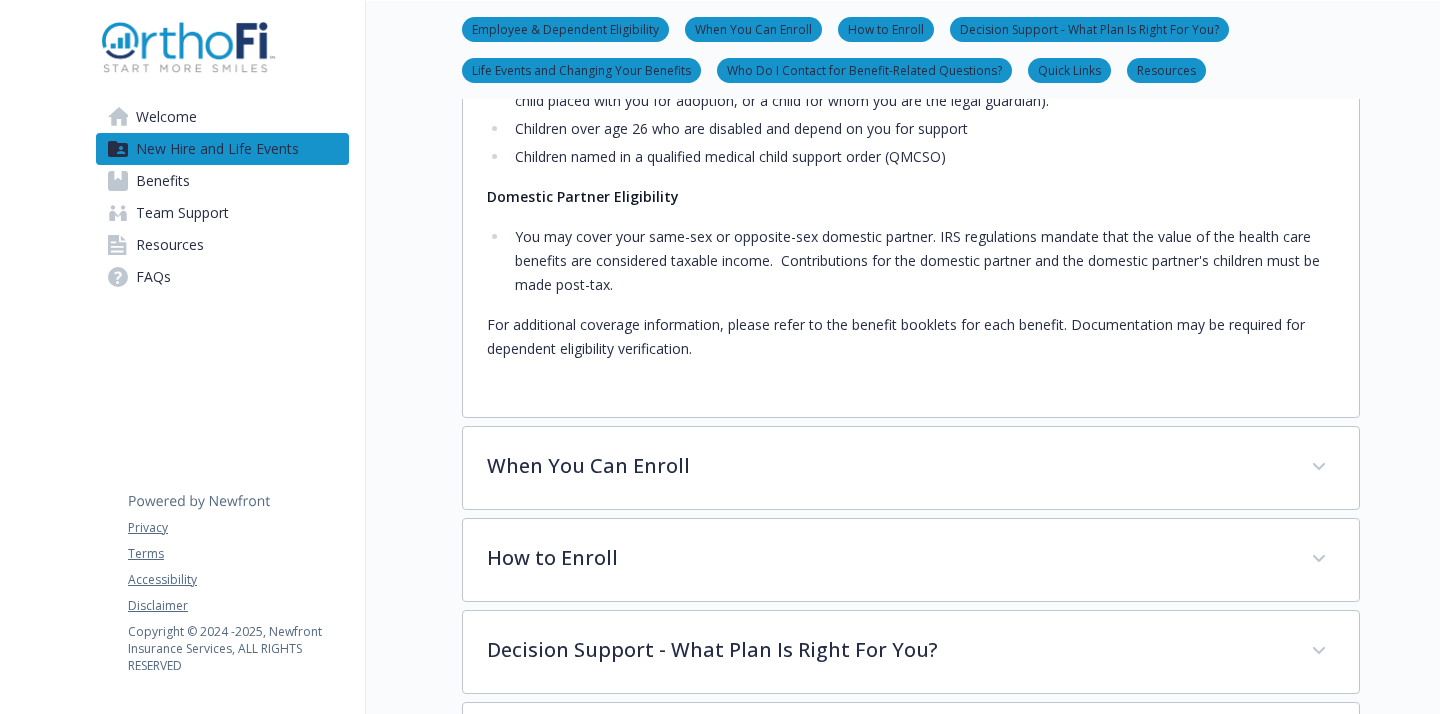 scroll, scrollTop: 726, scrollLeft: 0, axis: vertical 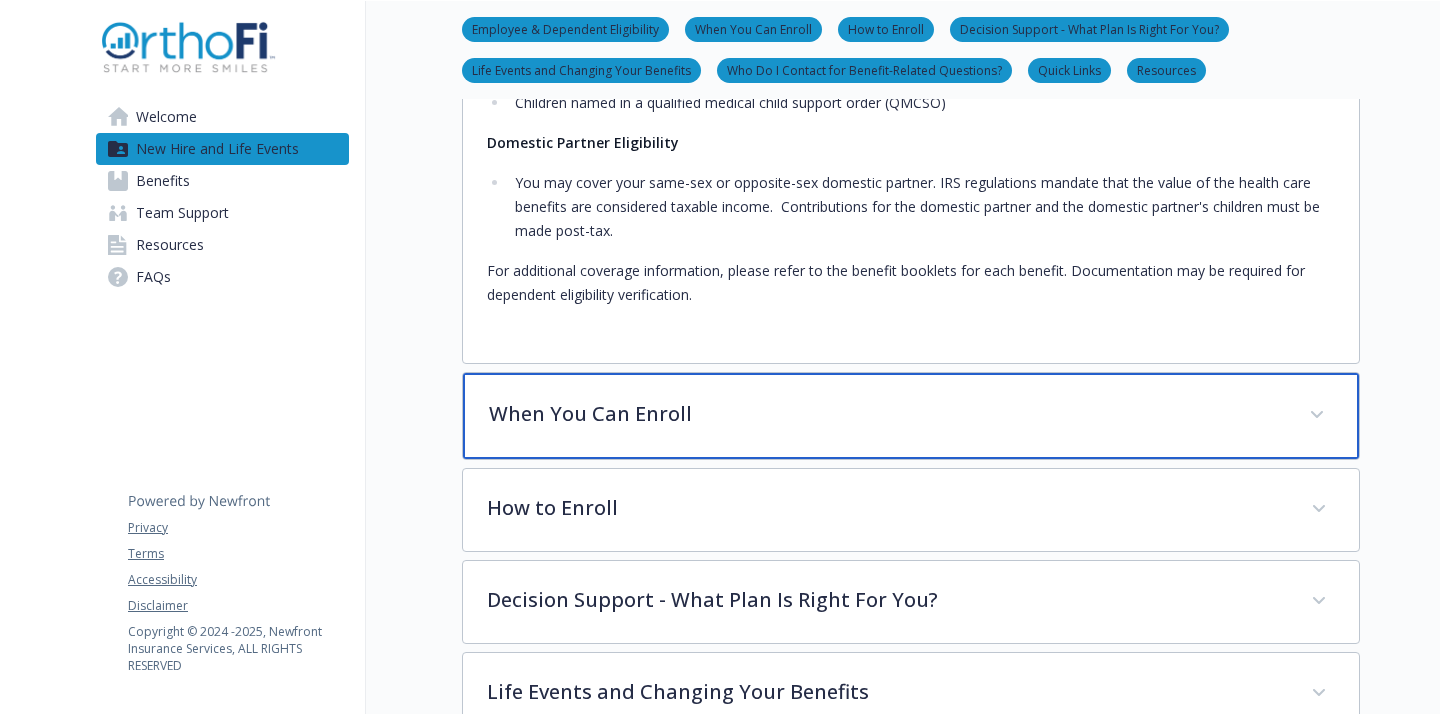 click on "When You Can Enroll" at bounding box center (911, 416) 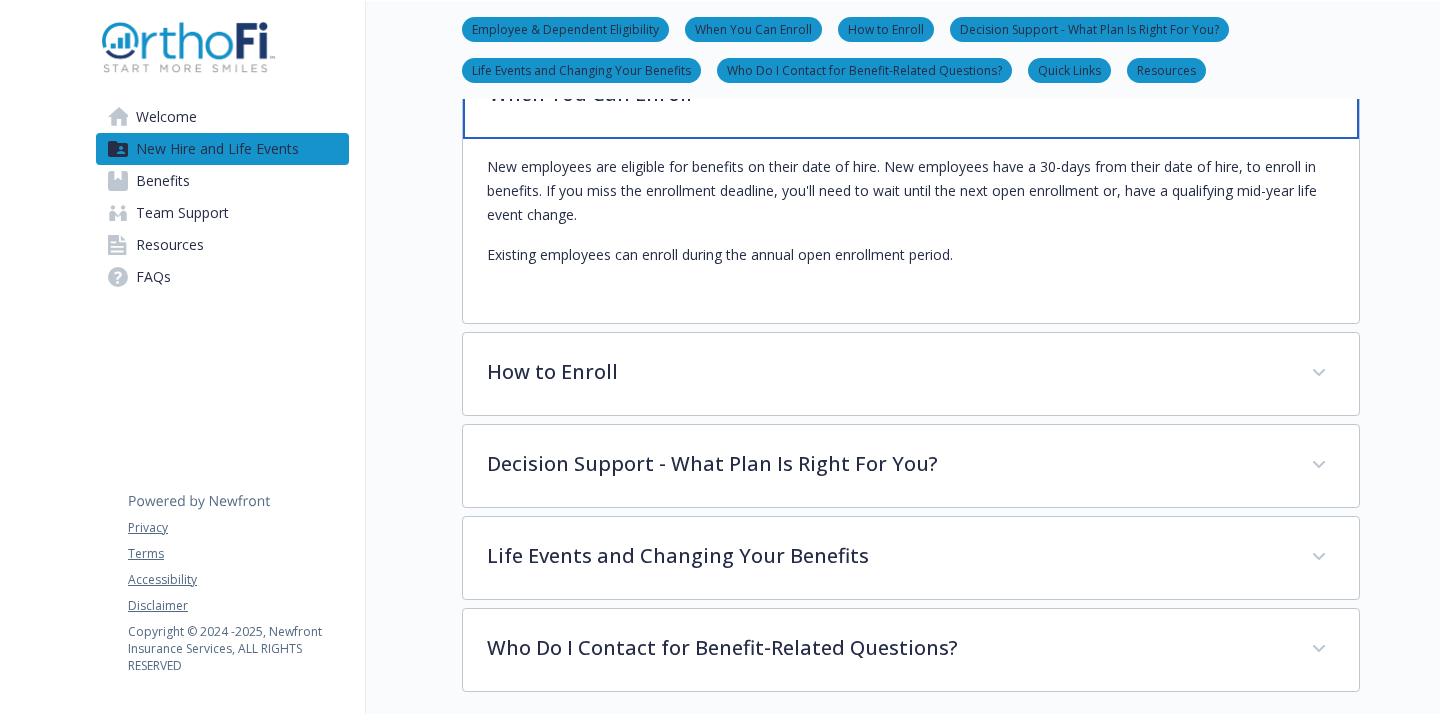 scroll, scrollTop: 1086, scrollLeft: 0, axis: vertical 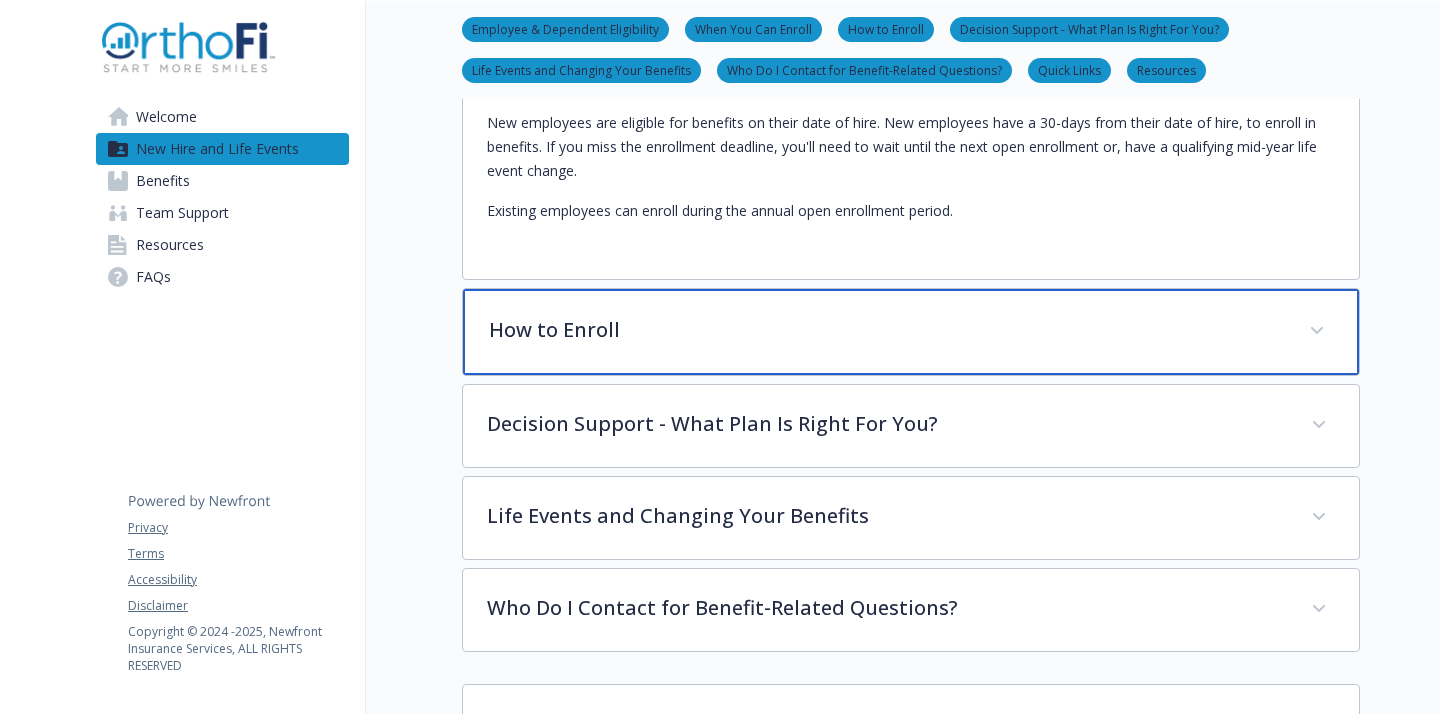 click on "How to Enroll" at bounding box center (911, 332) 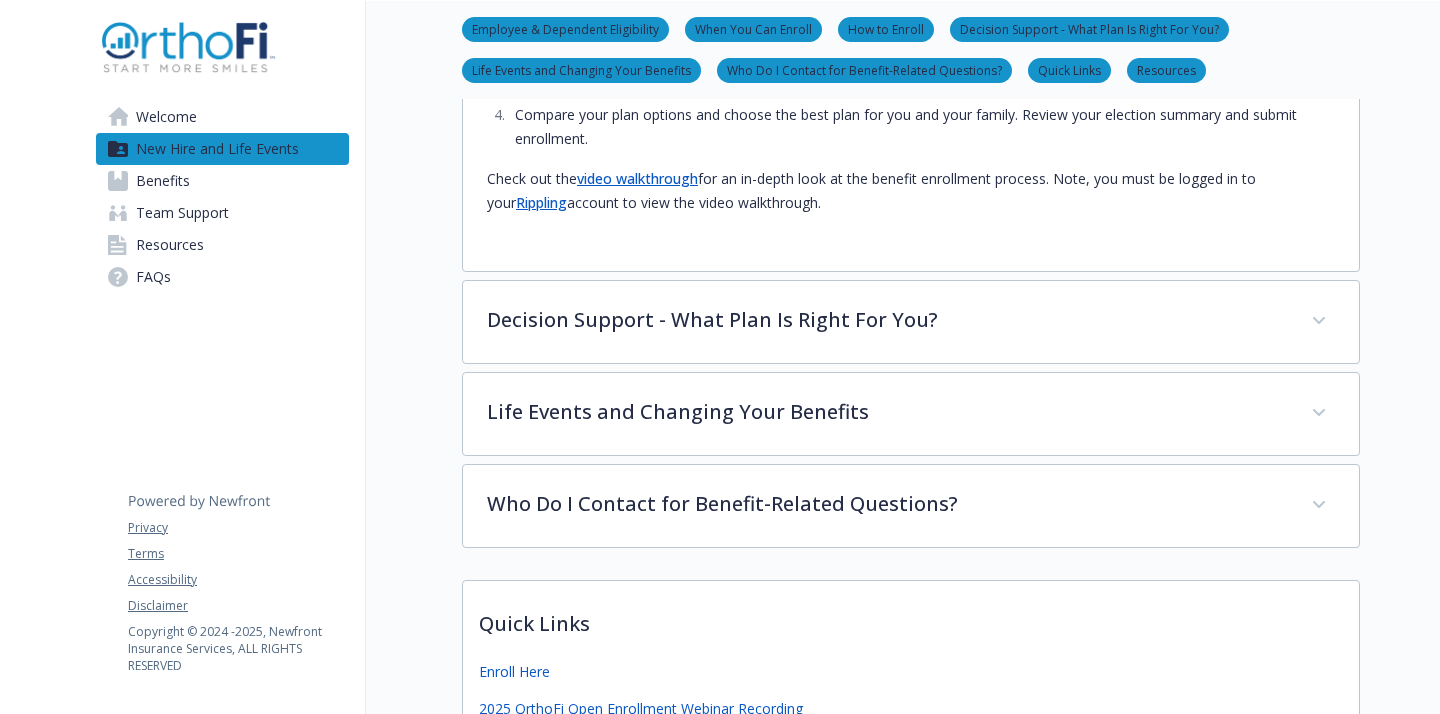 scroll, scrollTop: 1446, scrollLeft: 0, axis: vertical 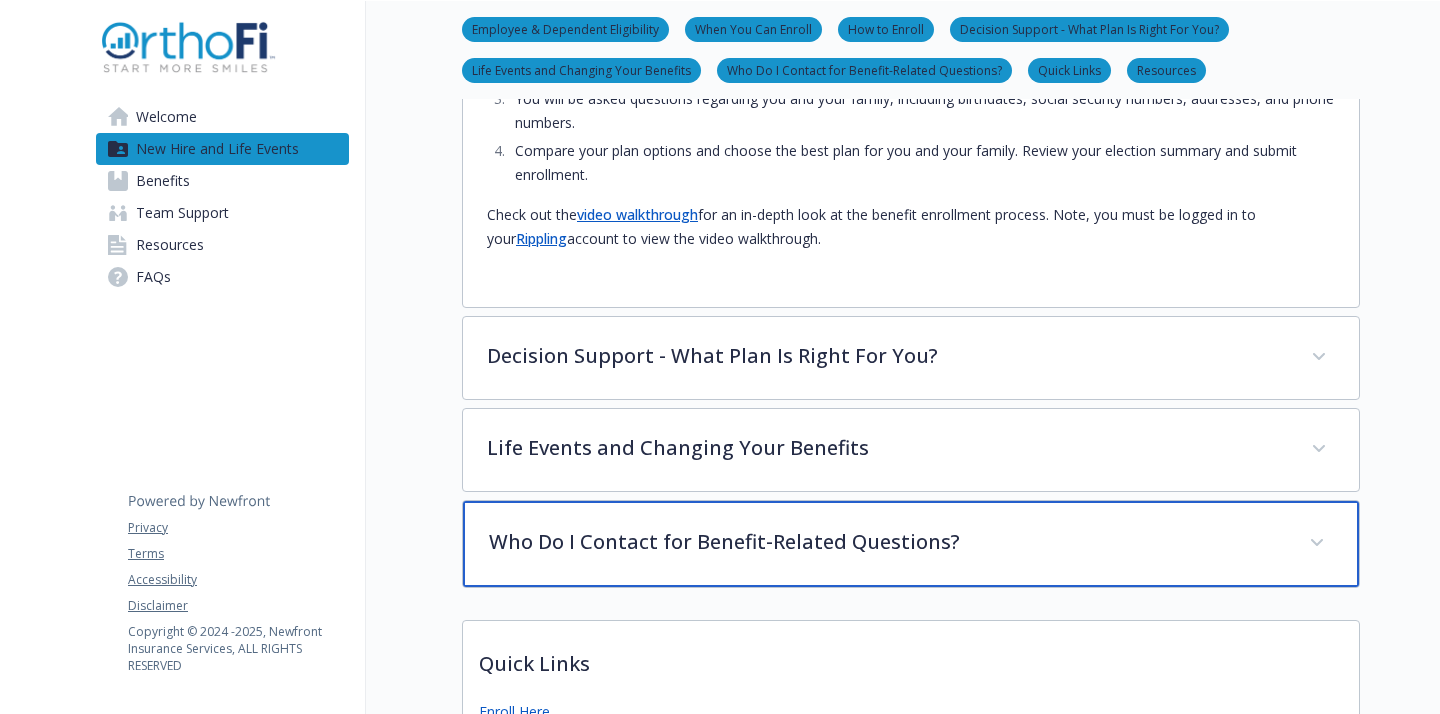 click on "Who Do I Contact for Benefit-Related Questions?" at bounding box center [887, 542] 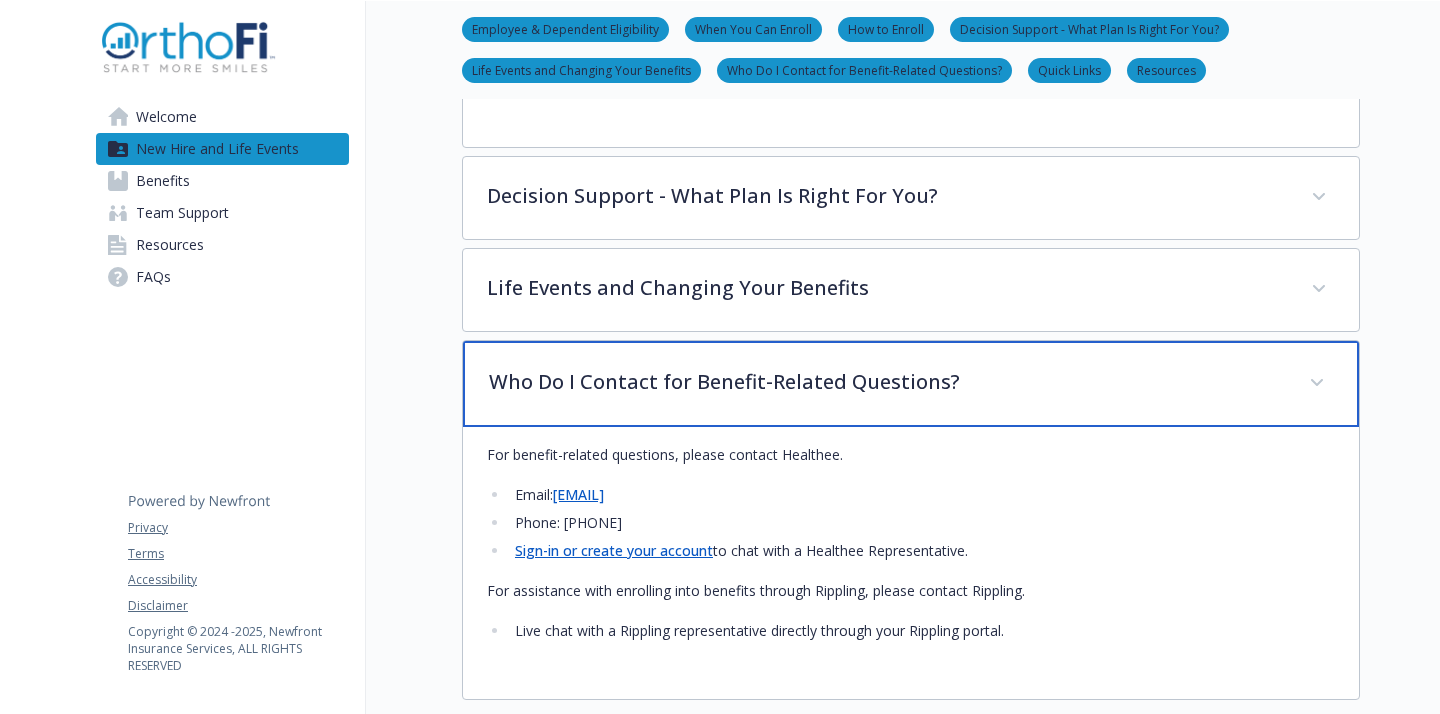 scroll, scrollTop: 1646, scrollLeft: 0, axis: vertical 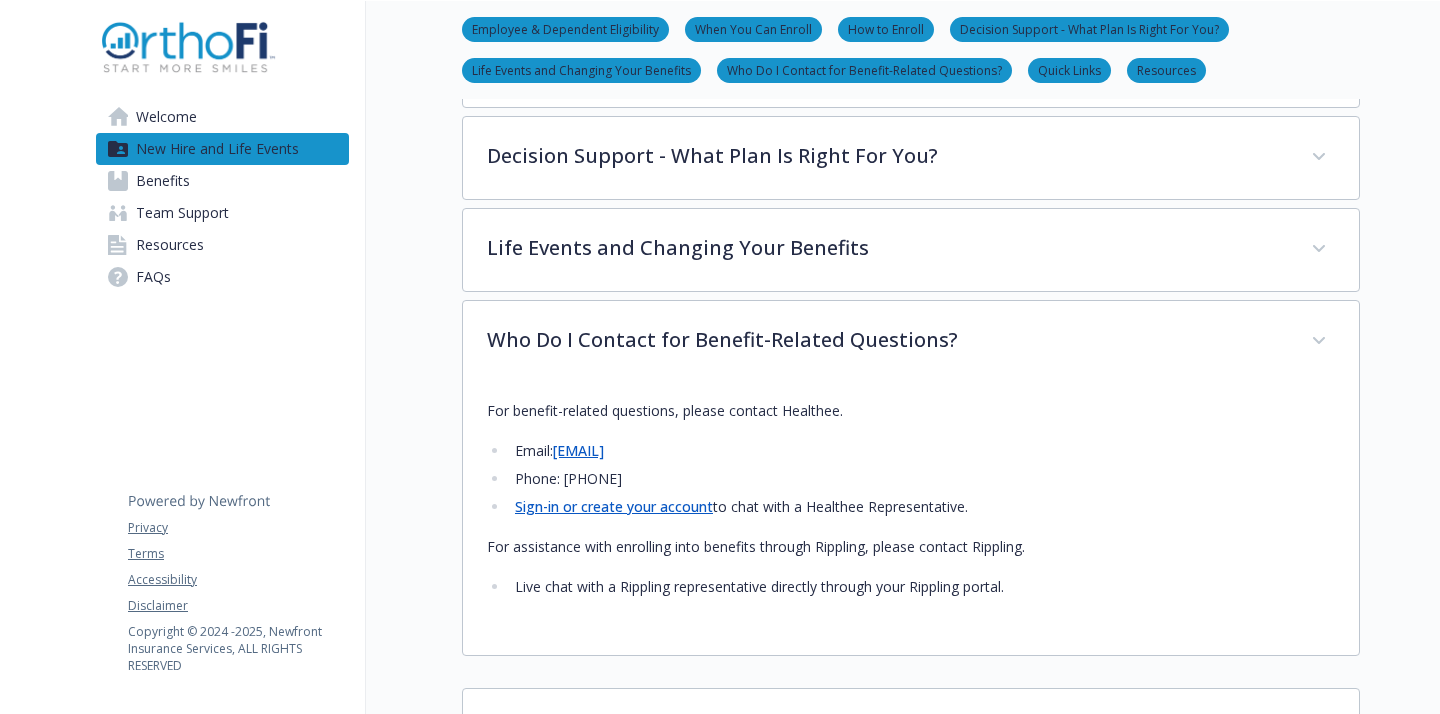 click at bounding box center [1400, -156] 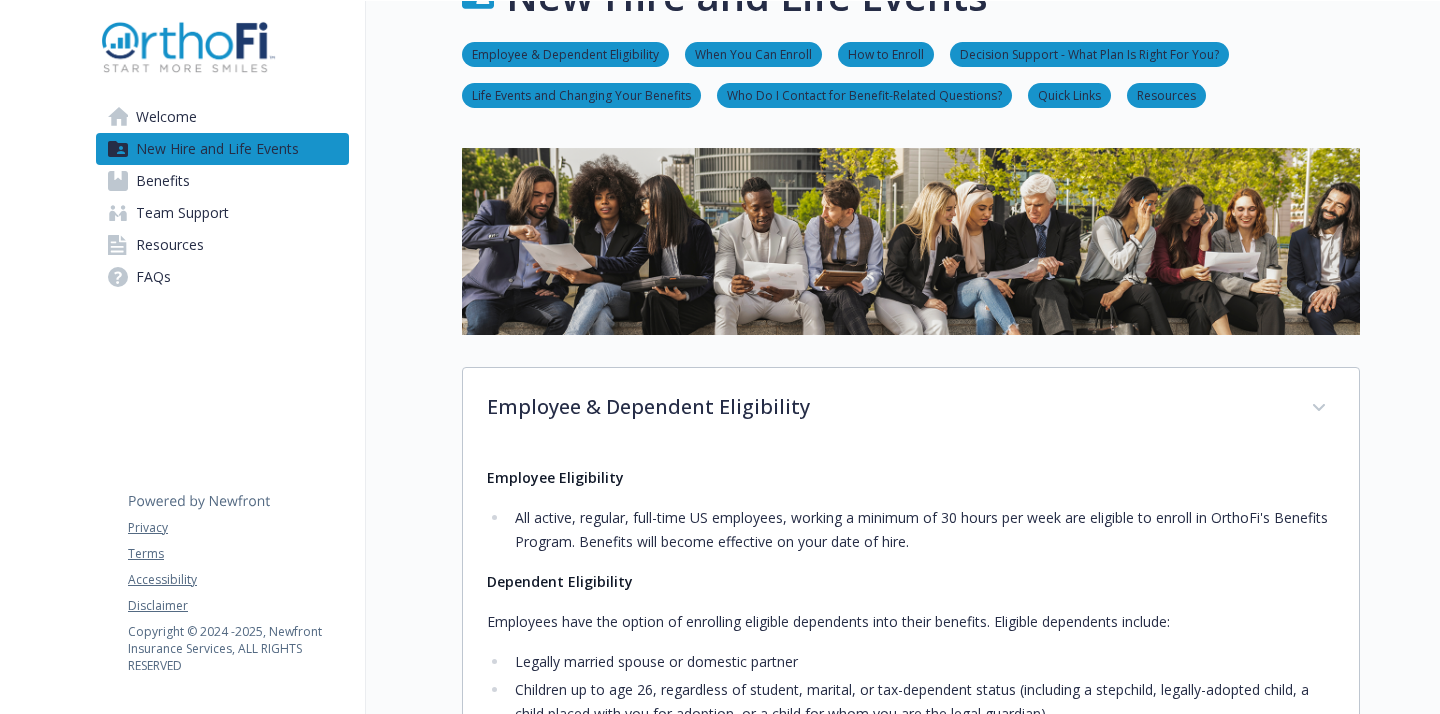 scroll, scrollTop: 0, scrollLeft: 0, axis: both 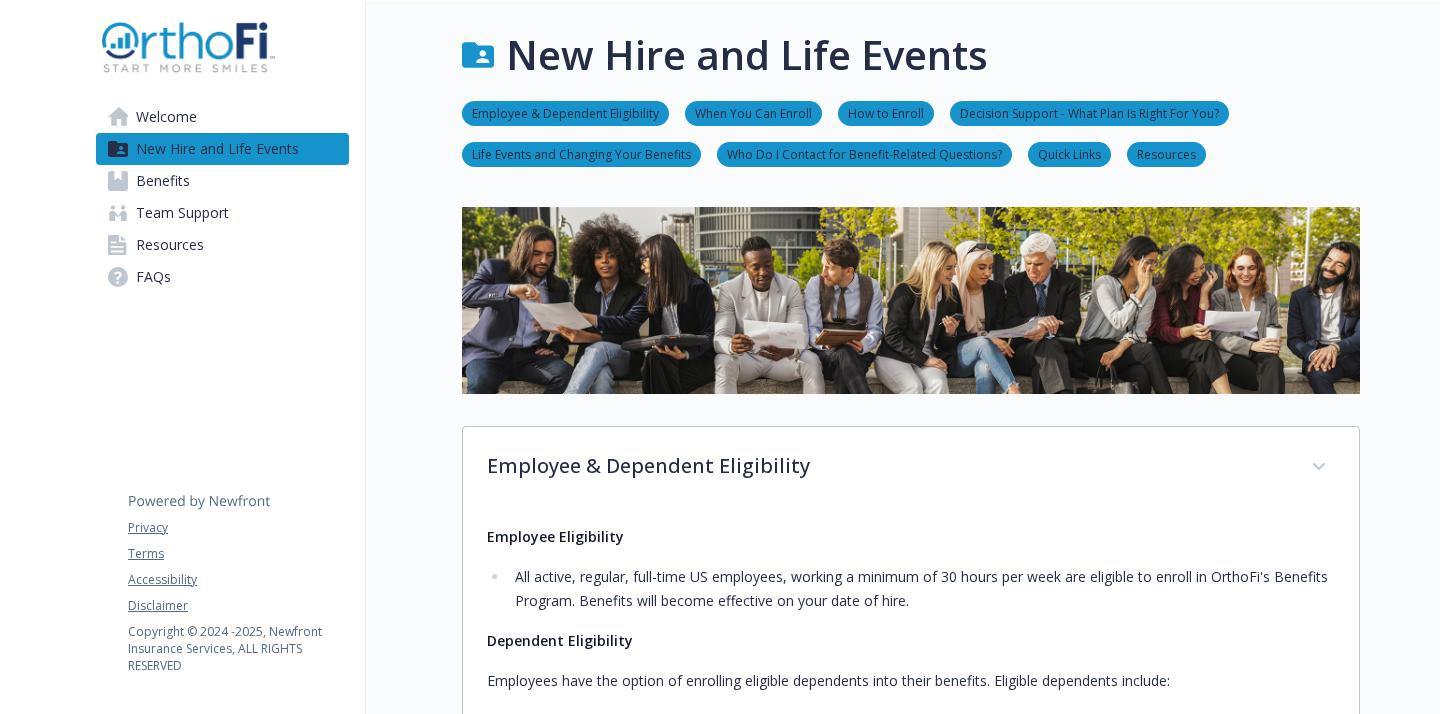 click at bounding box center (1400, 1490) 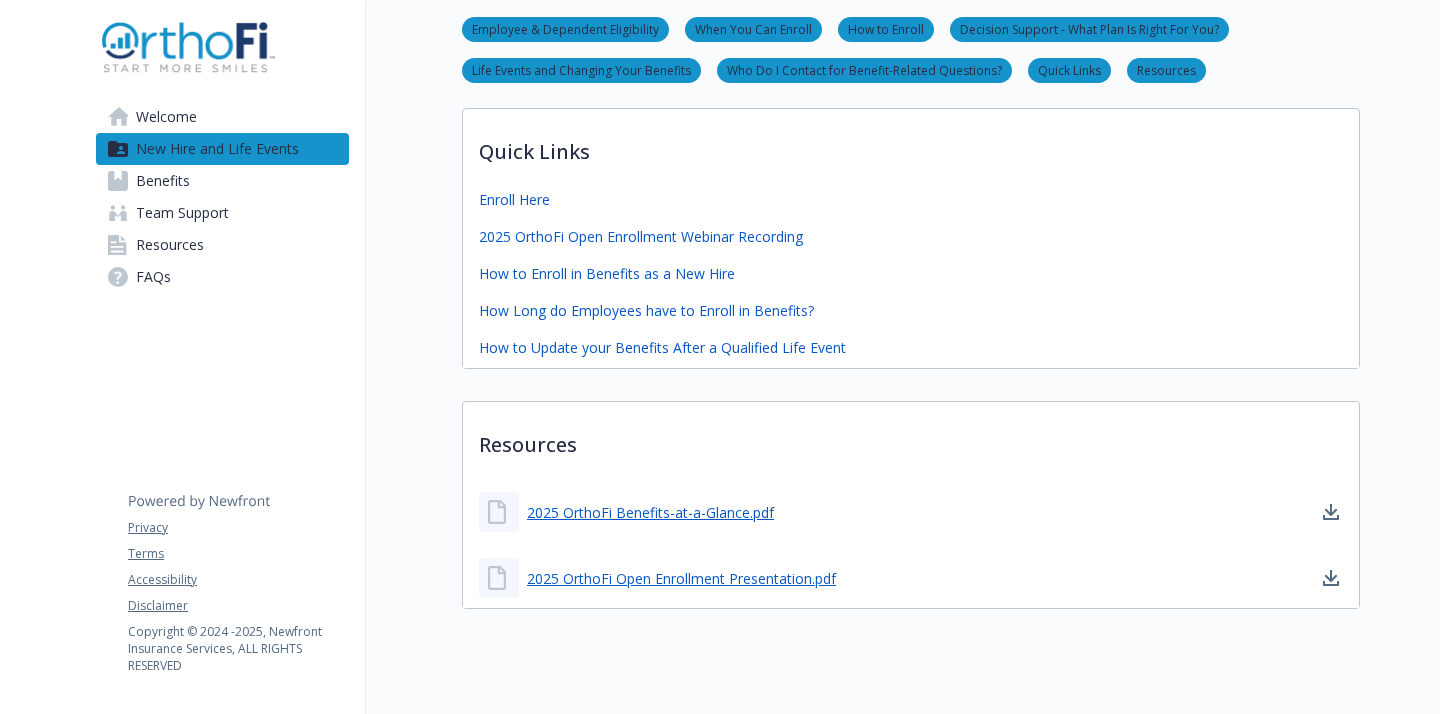 scroll, scrollTop: 2265, scrollLeft: 0, axis: vertical 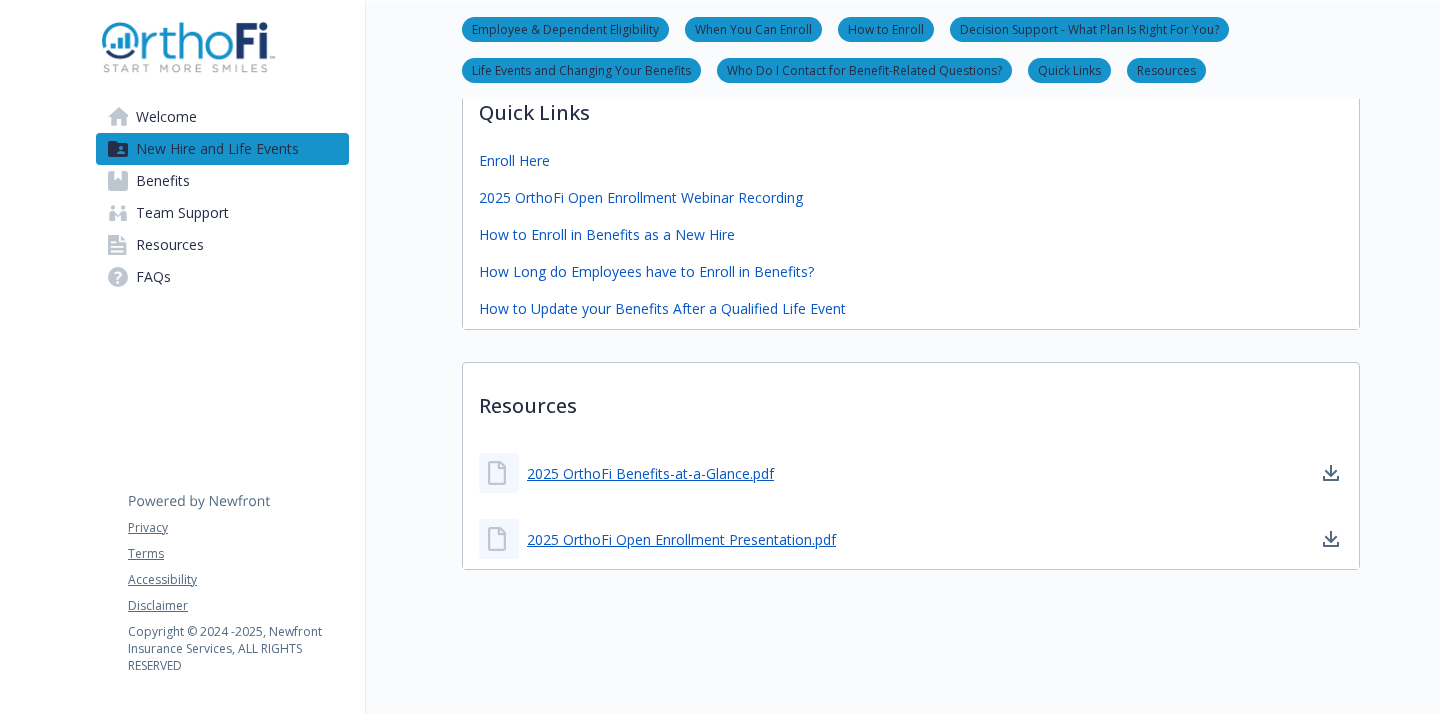 click on "Benefits" at bounding box center (163, 181) 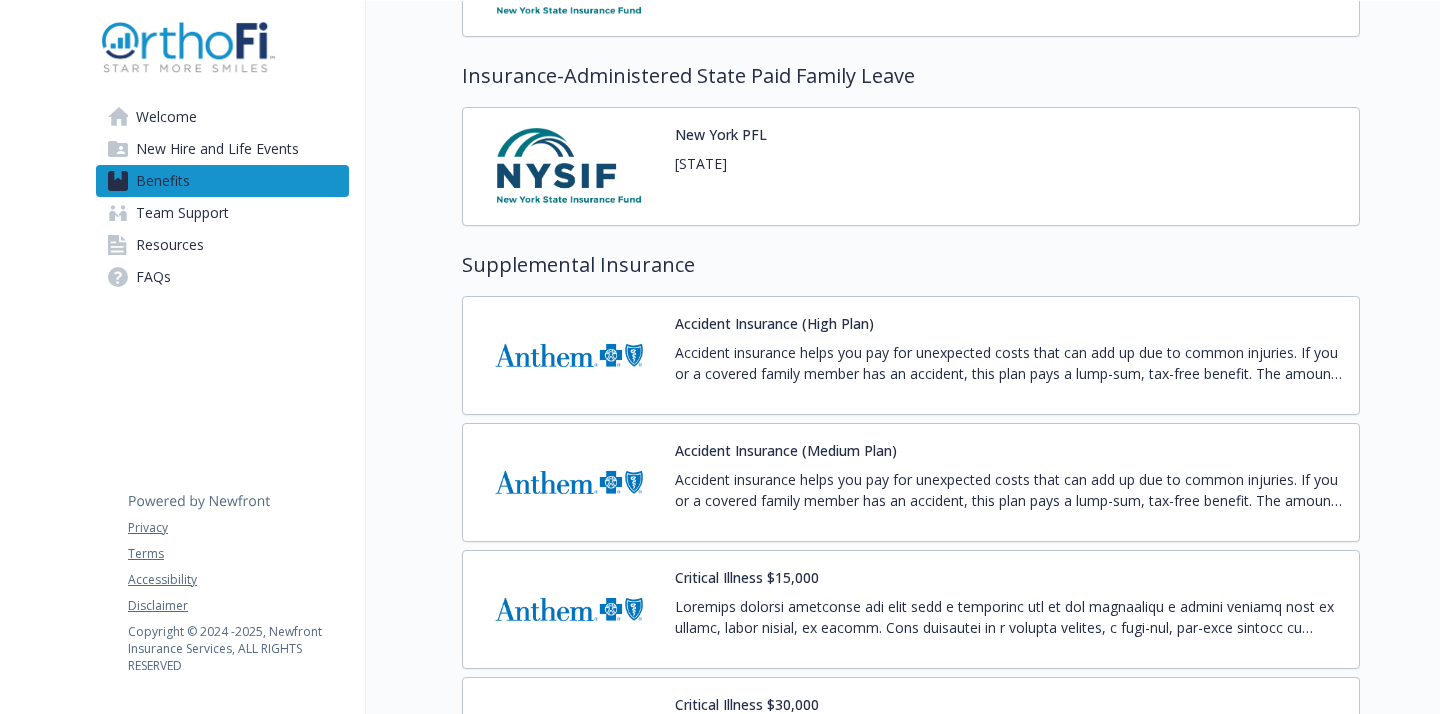 click on "New Hire and Life Events" at bounding box center (217, 149) 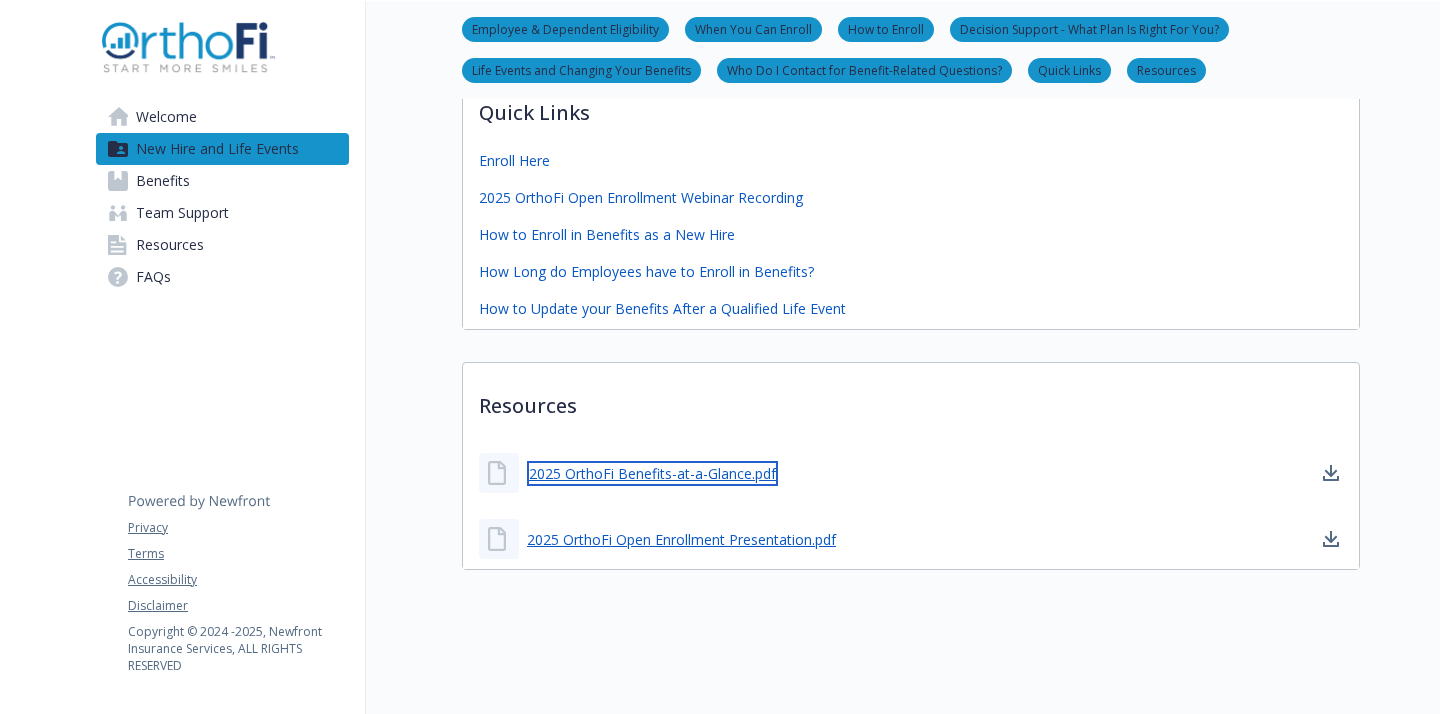 click on "2025 OrthoFi Benefits-at-a-Glance.pdf" at bounding box center (652, 473) 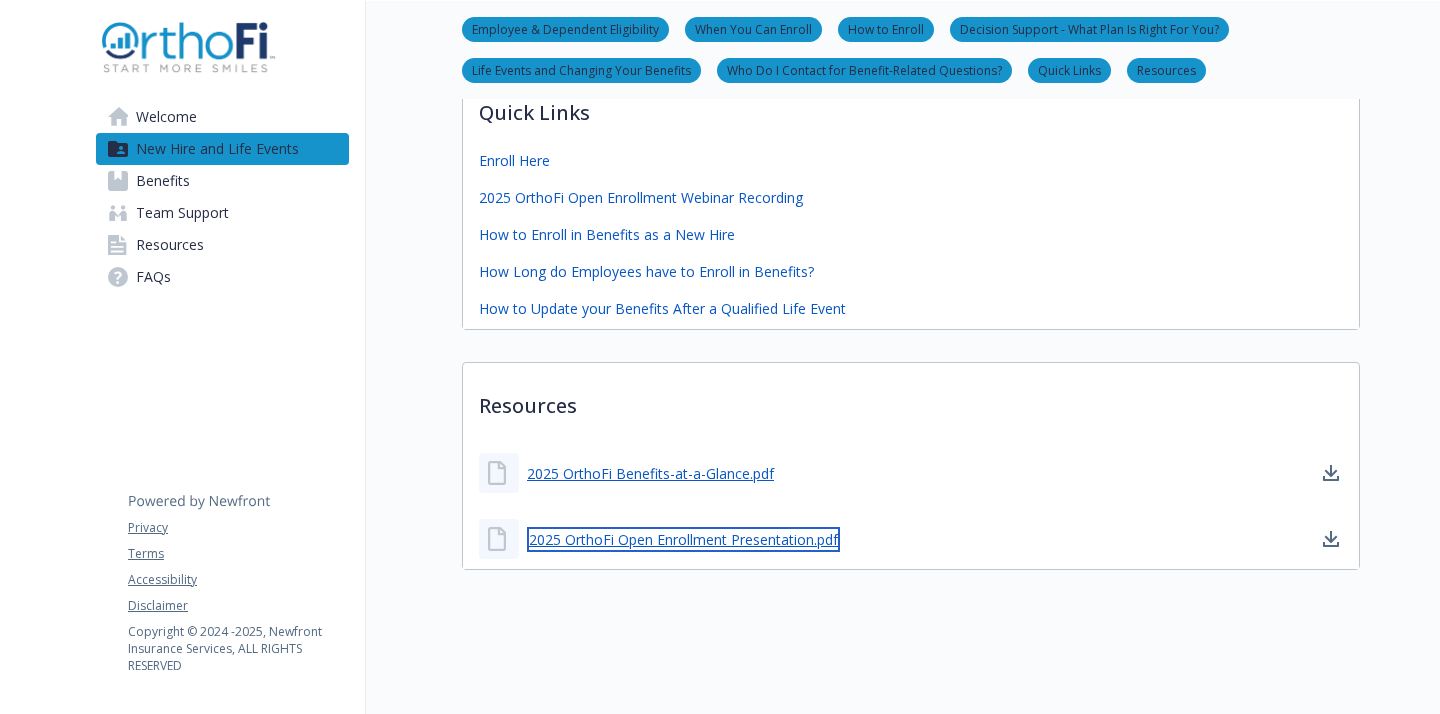 click on "2025 OrthoFi Open Enrollment Presentation.pdf" at bounding box center (683, 539) 